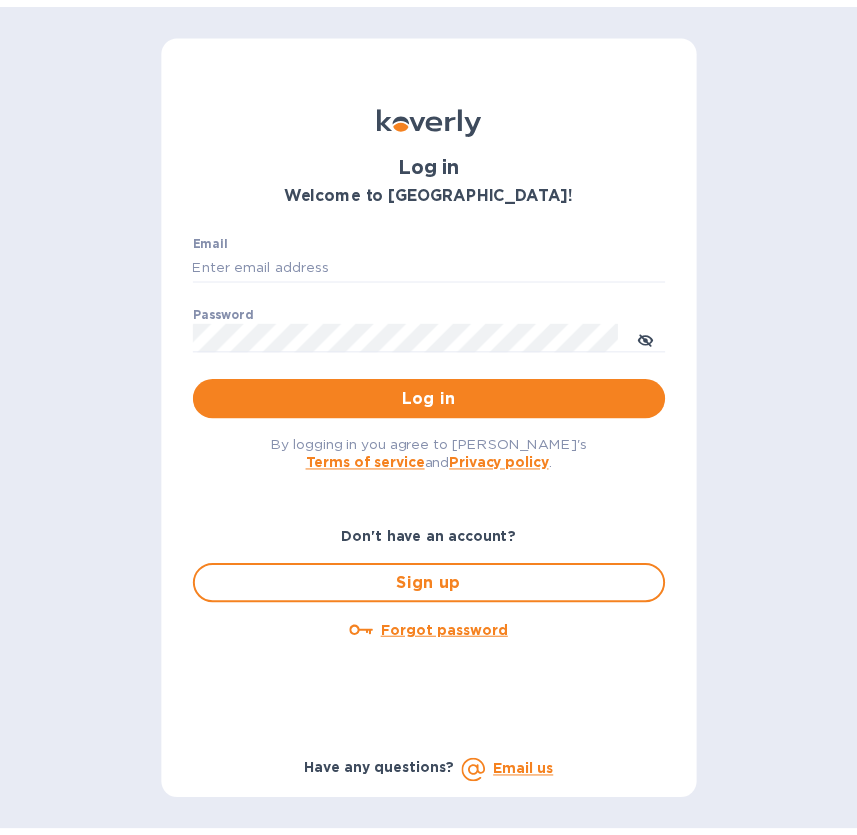 scroll, scrollTop: 0, scrollLeft: 0, axis: both 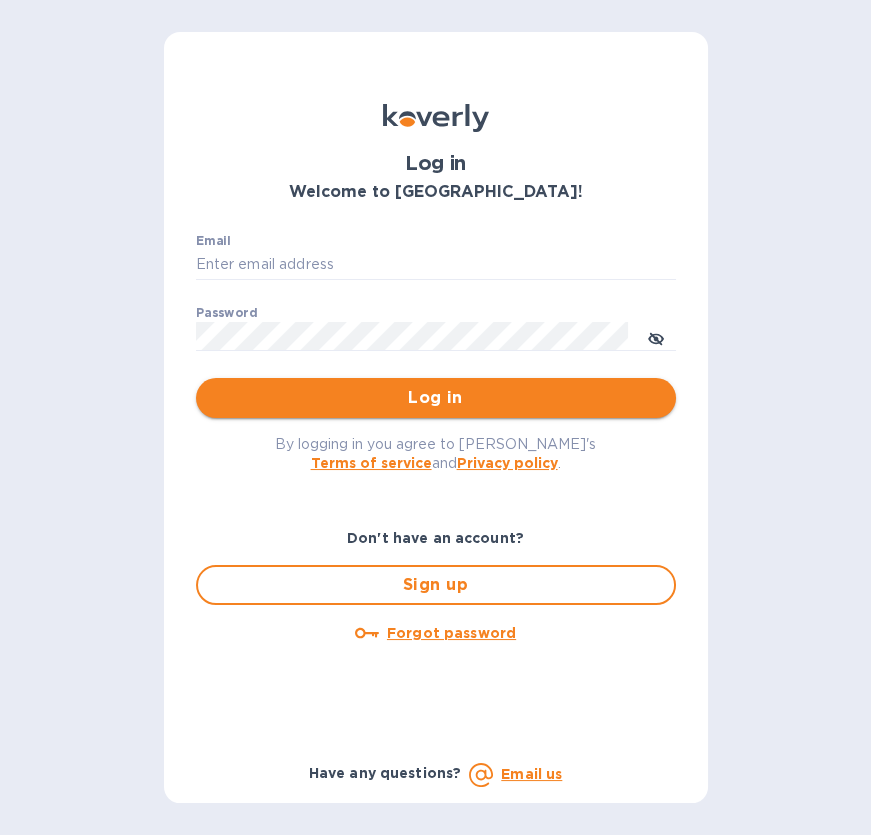 type on "[EMAIL_ADDRESS][DOMAIN_NAME]" 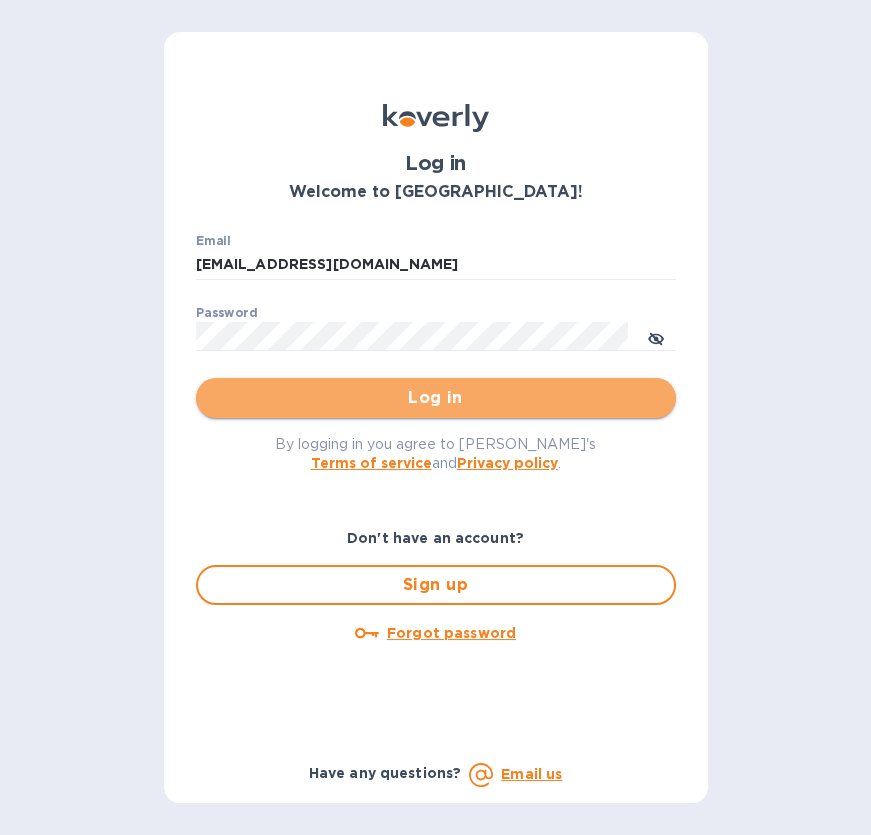 click on "Log in" at bounding box center (436, 398) 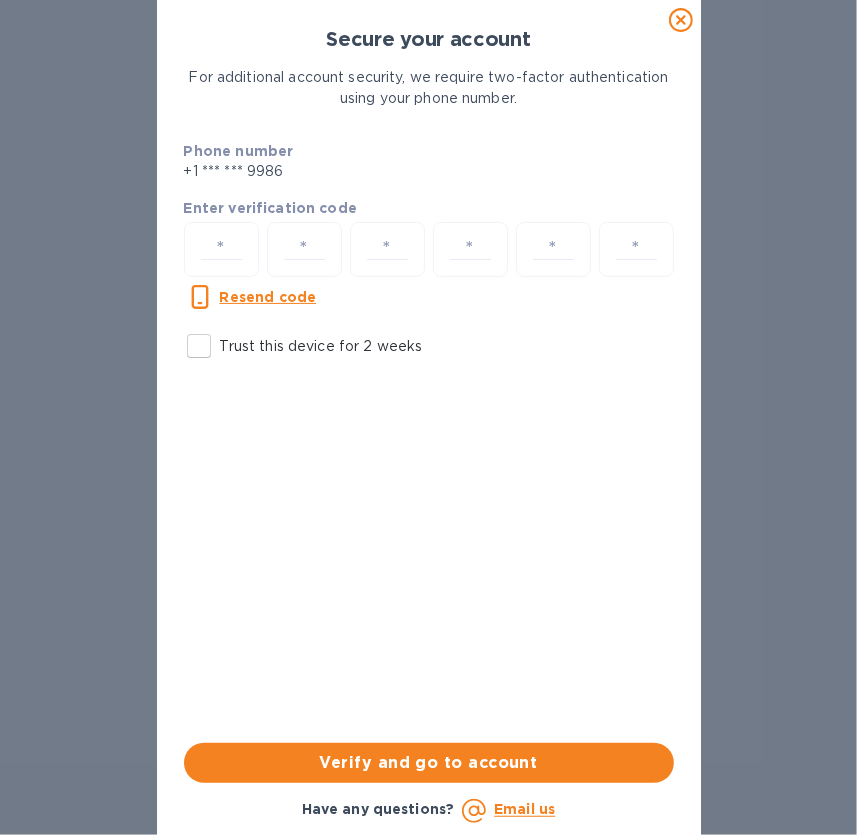 click on "Secure your account For additional account security, we require two-factor authentication using your phone number. Phone number +1 *** *** 9986 Enter verification code                                     Resend code Trust this device for 2 weeks Verify and go to account Have any questions? Email us" at bounding box center [428, 417] 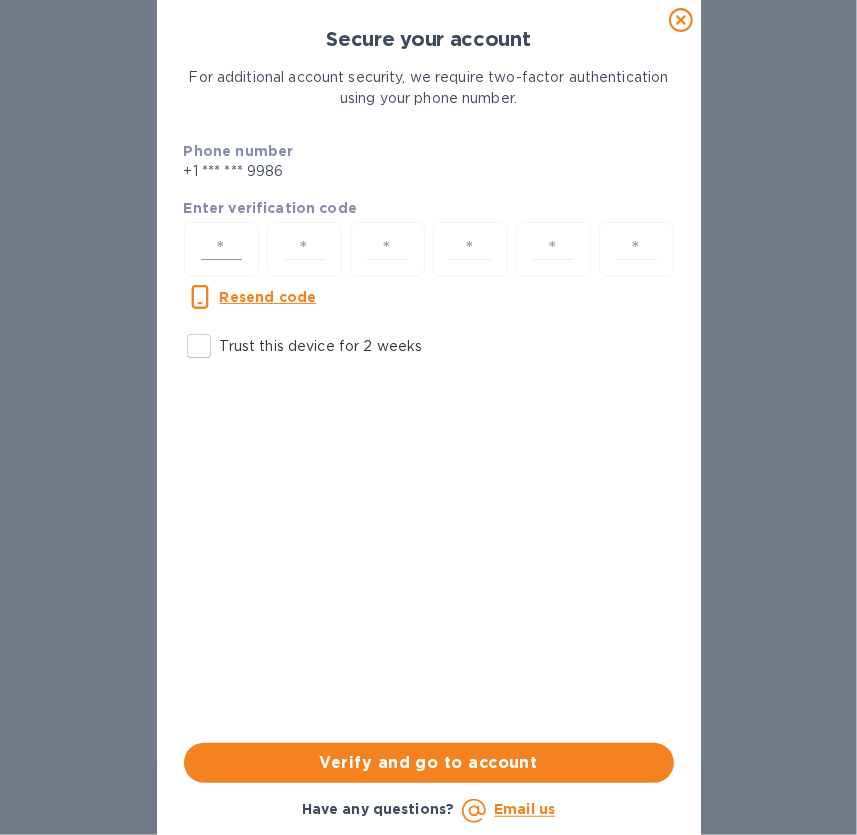 click at bounding box center (221, 249) 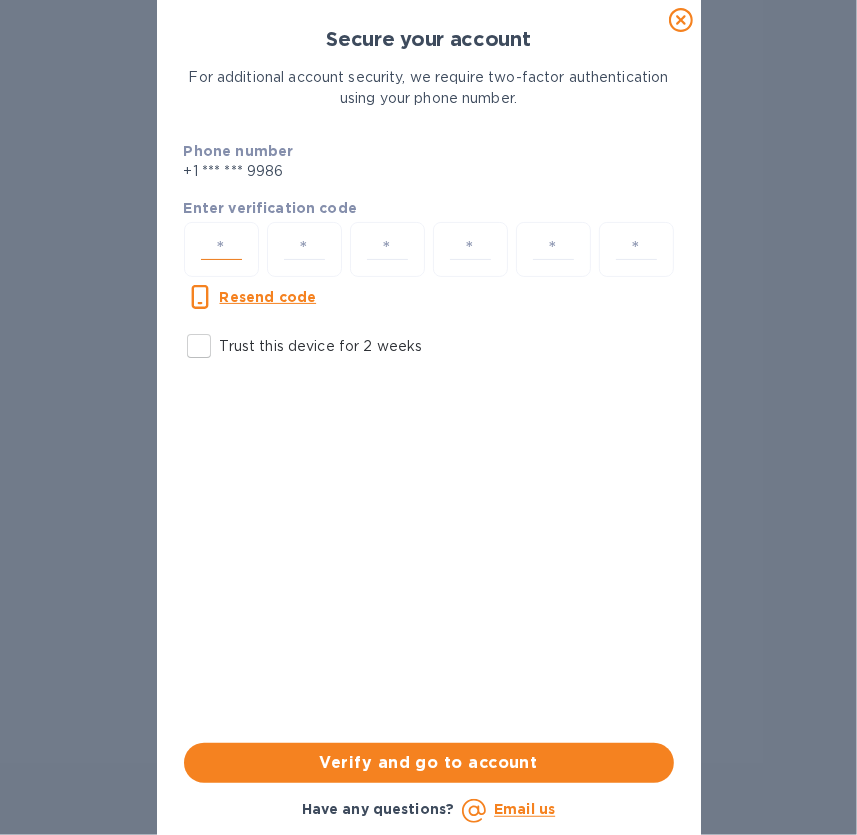 paste on "4" 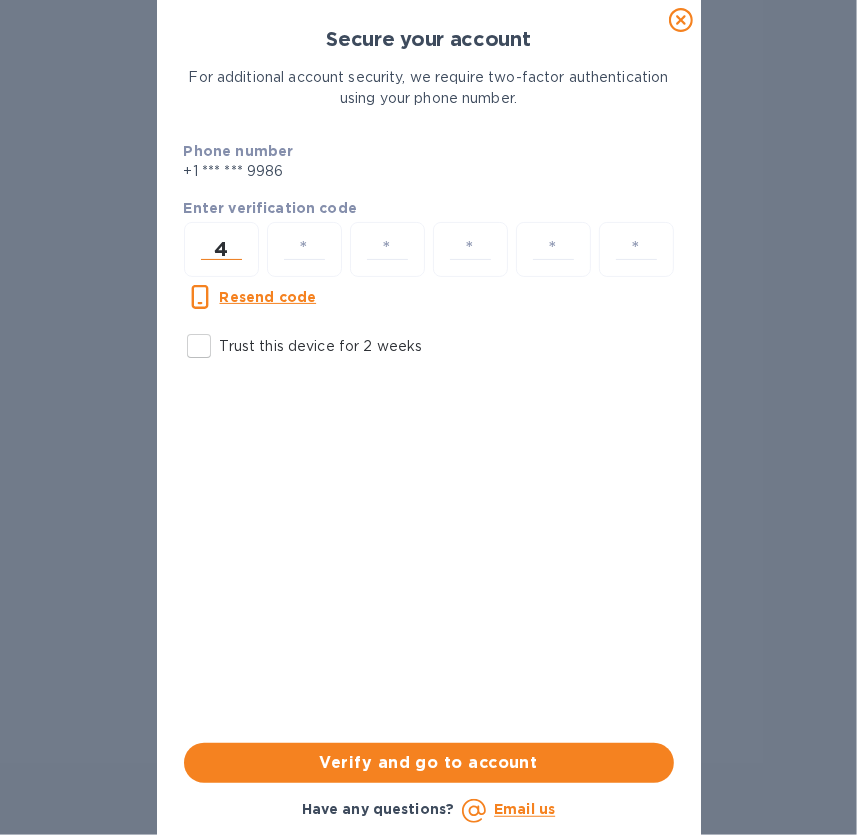 type on "1" 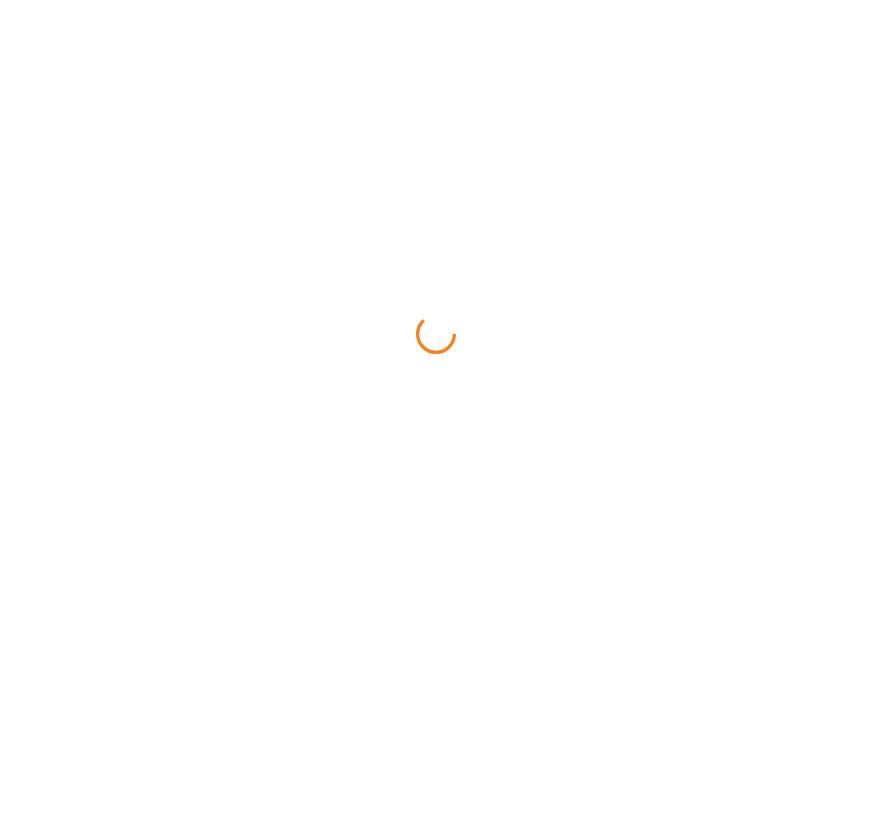 click on "SH Style edit Hair Account activation Contact us Rio Amper Settings Activate" at bounding box center (435, 0) 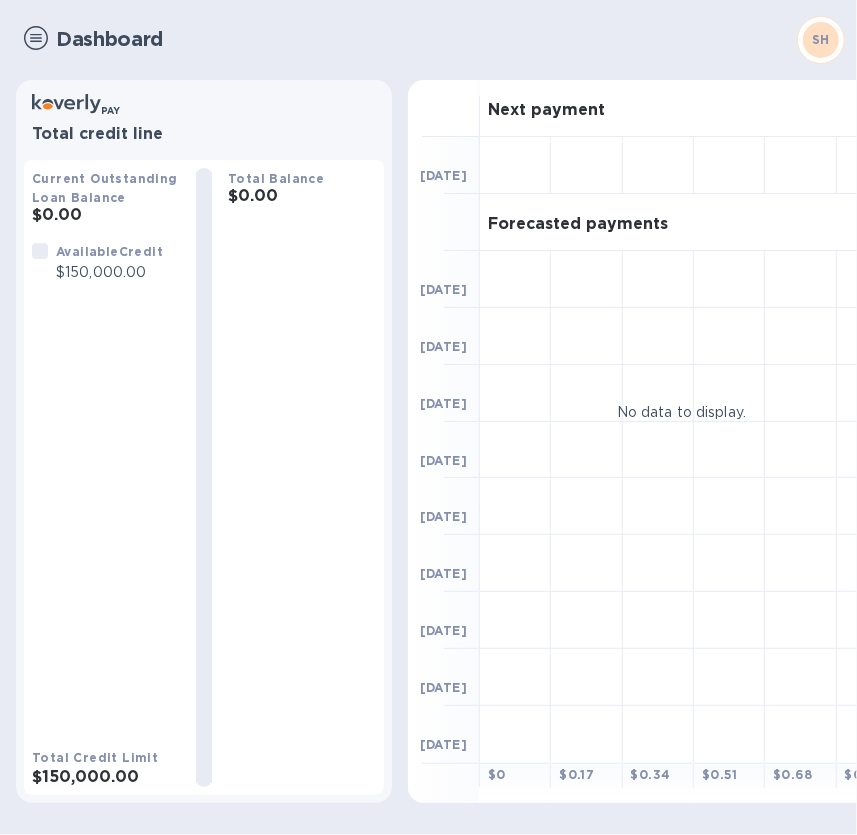 click at bounding box center (36, 38) 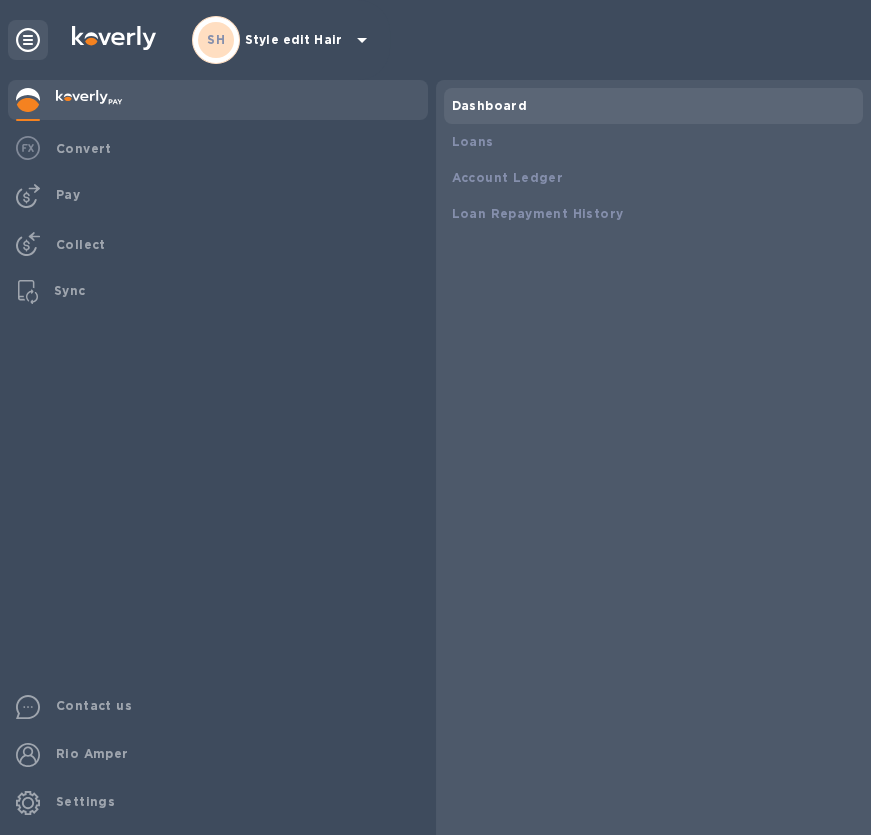 click on "SH Style edit Hair" at bounding box center [283, 40] 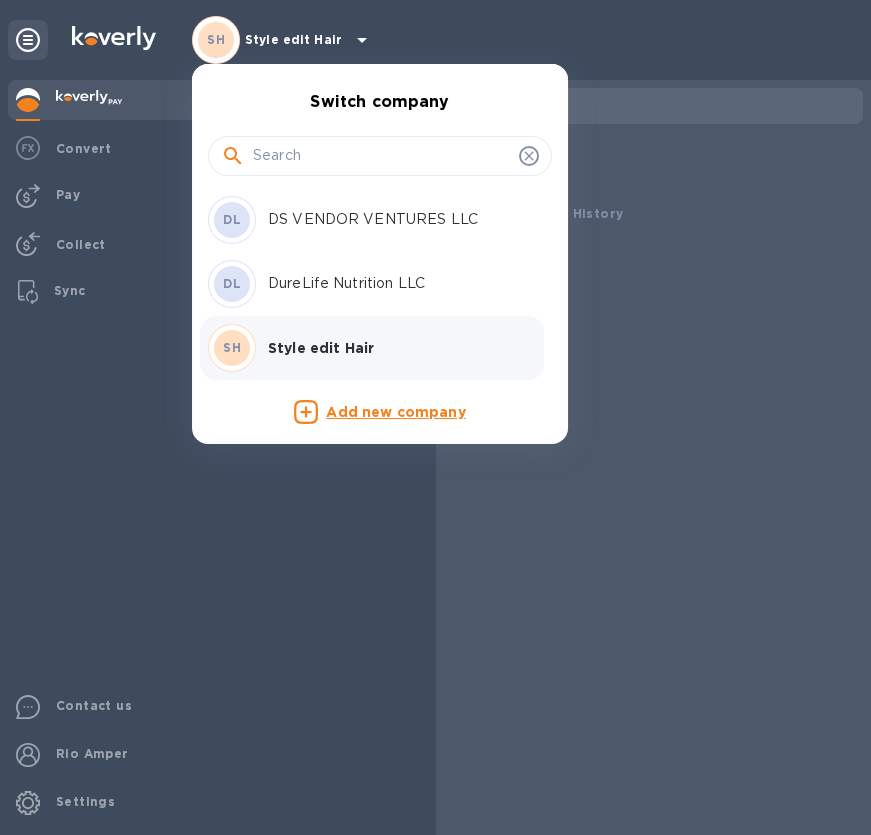 click on "DS VENDOR VENTURES LLC" at bounding box center (394, 219) 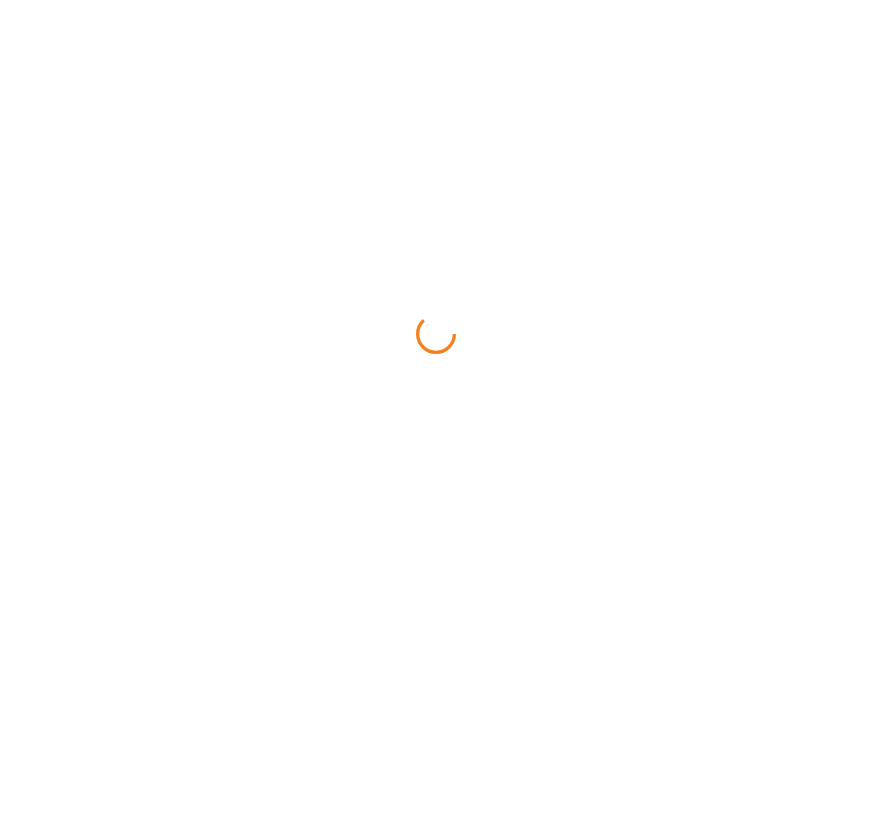 scroll, scrollTop: 0, scrollLeft: 0, axis: both 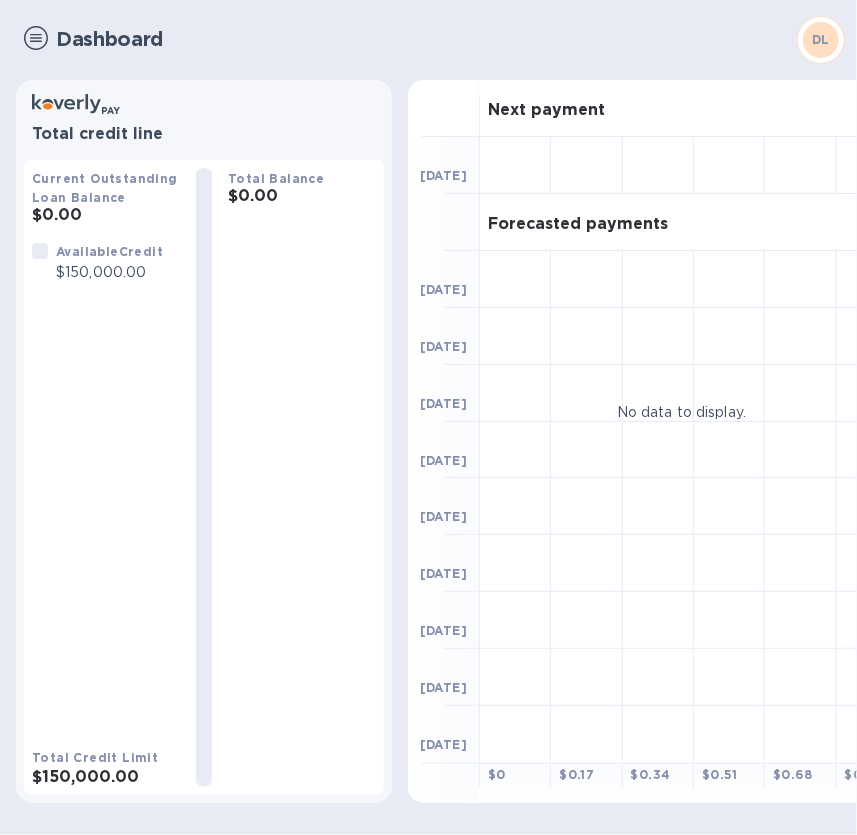 click at bounding box center (36, 38) 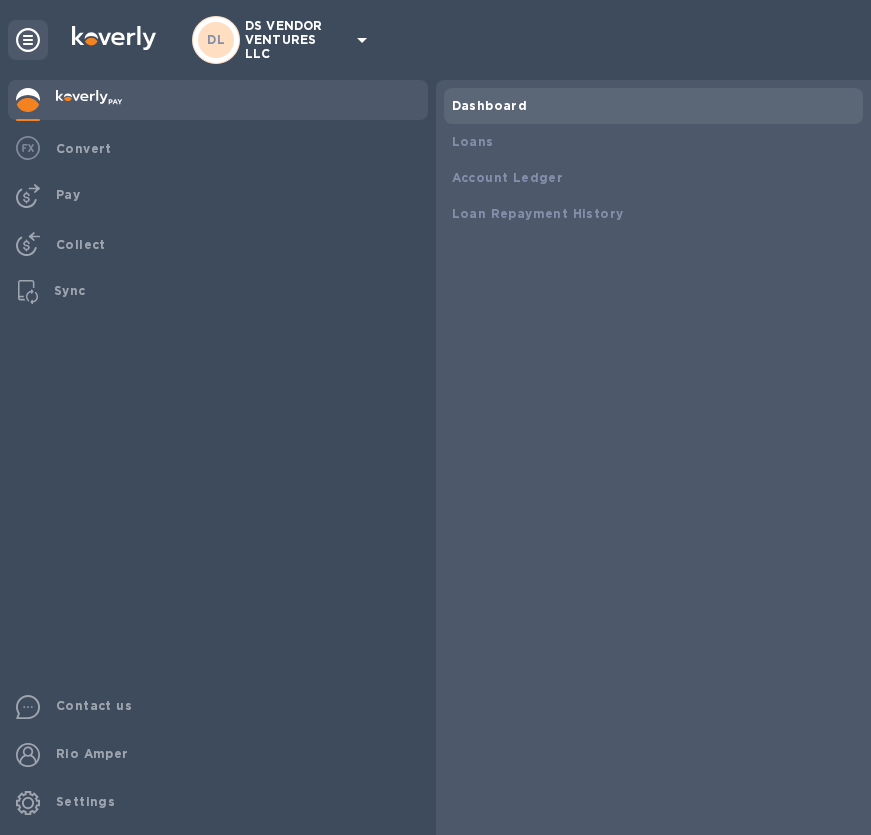 click on "DS VENDOR VENTURES LLC" at bounding box center (295, 40) 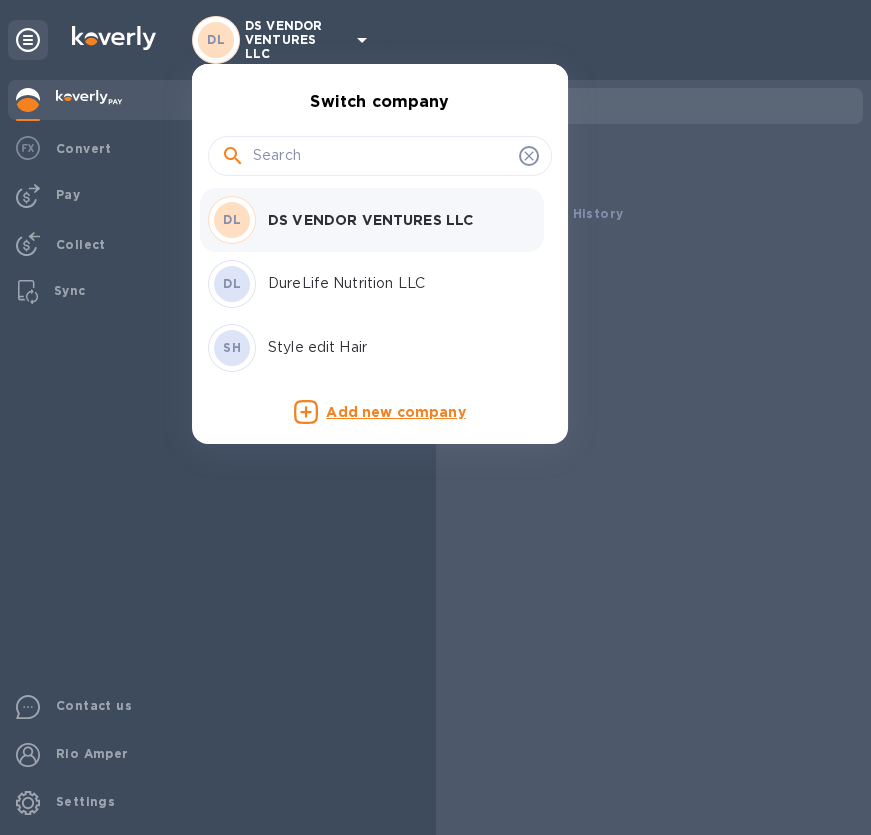 click on "DureLife Nutrition LLC" at bounding box center (394, 283) 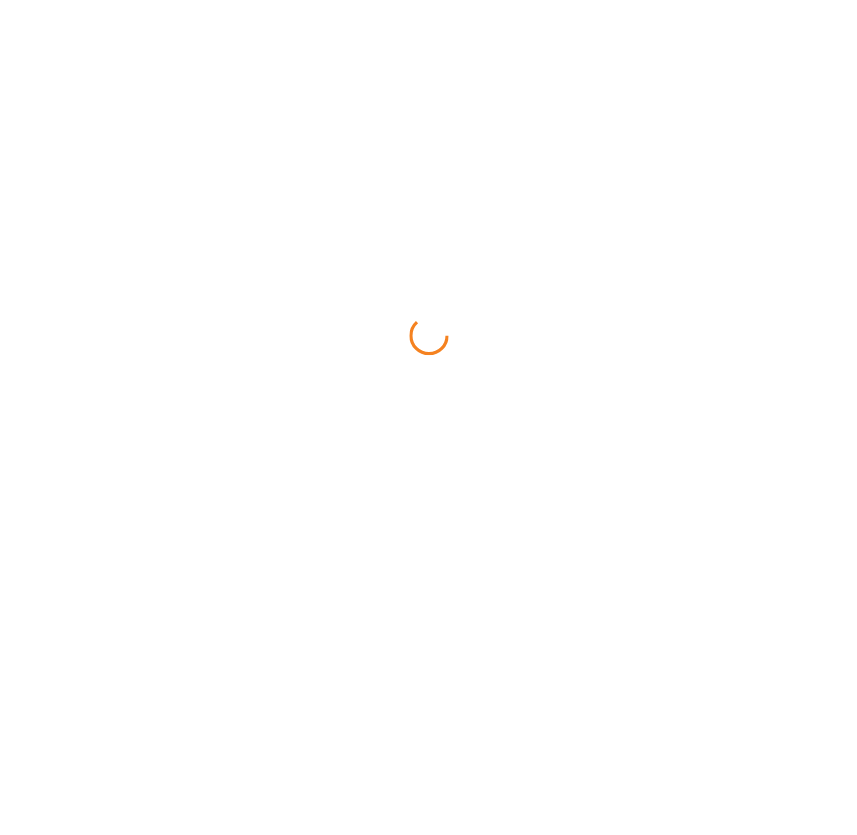 scroll, scrollTop: 0, scrollLeft: 0, axis: both 